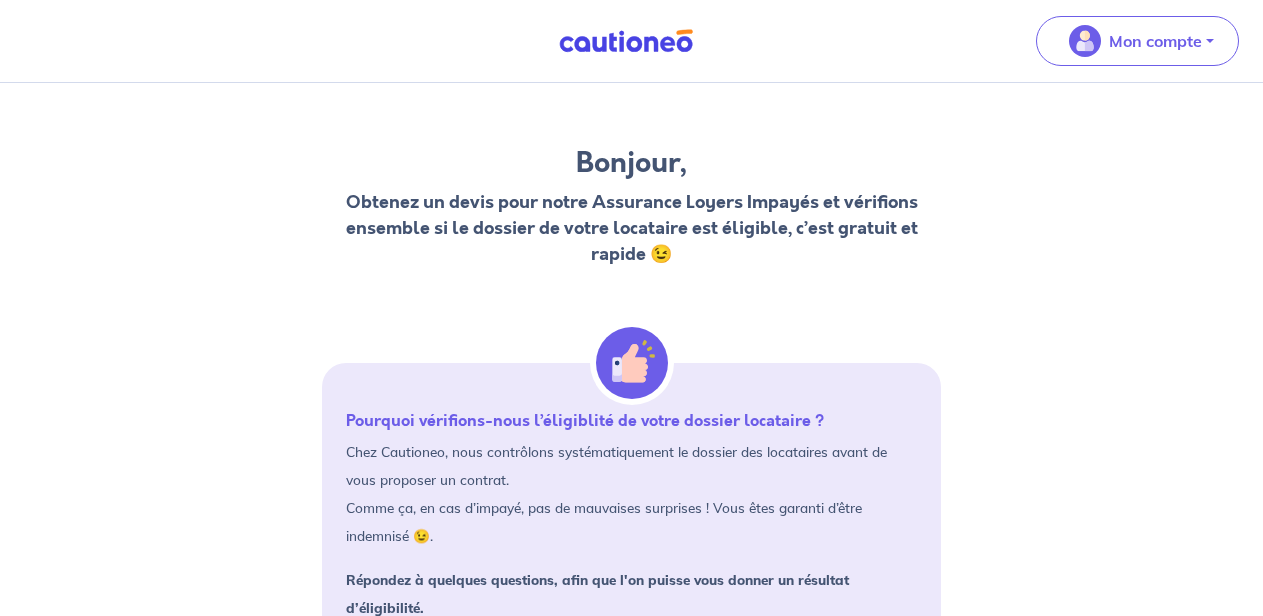 scroll, scrollTop: 0, scrollLeft: 0, axis: both 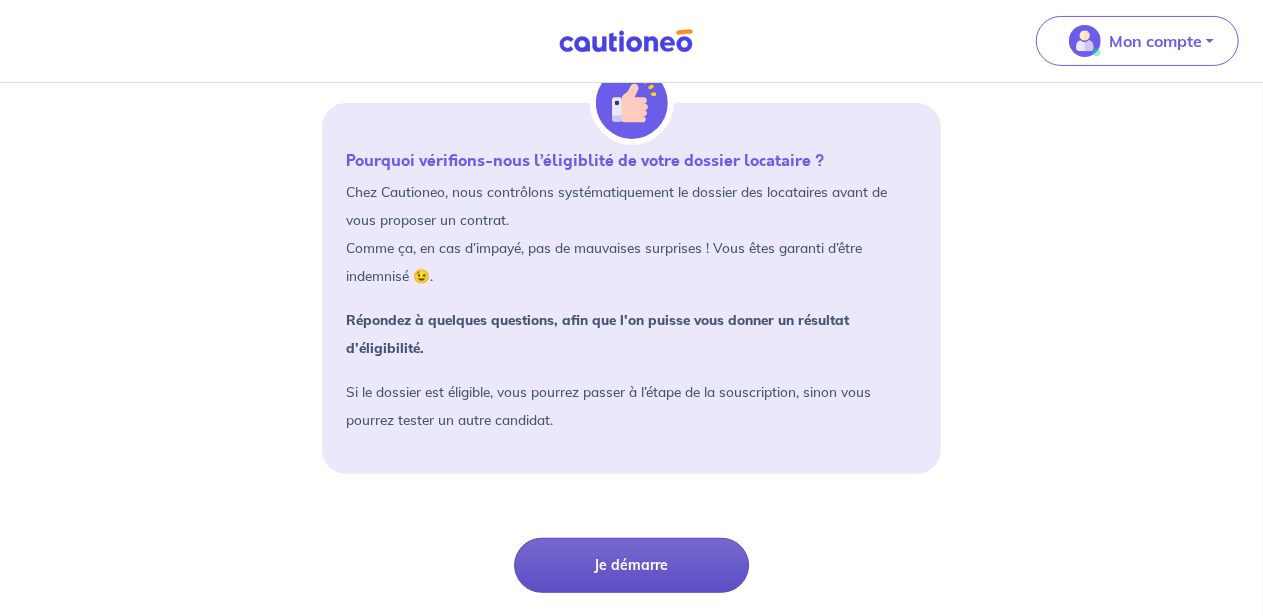 click on "Je démarre" at bounding box center [631, 565] 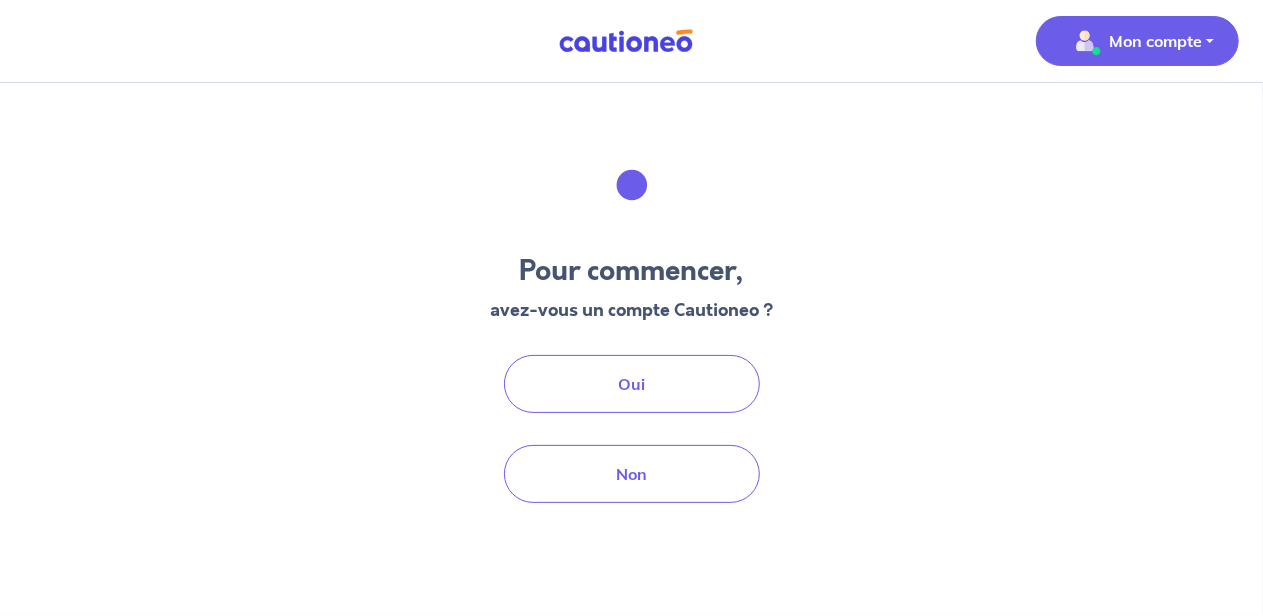 scroll, scrollTop: 0, scrollLeft: 0, axis: both 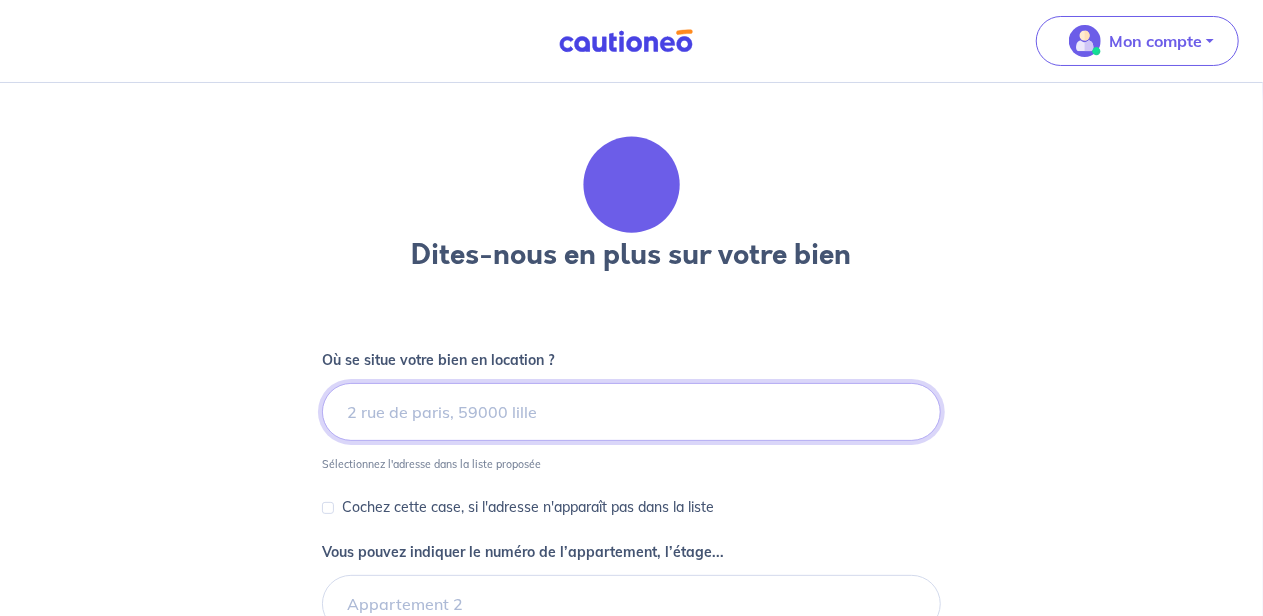 click at bounding box center (632, 412) 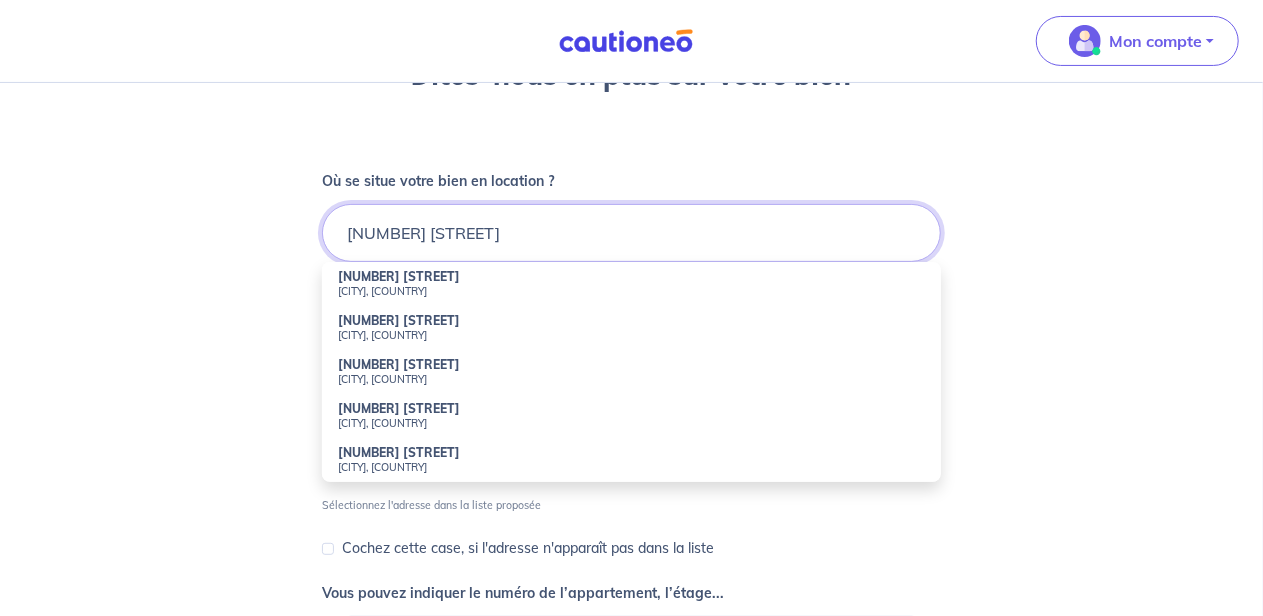 scroll, scrollTop: 186, scrollLeft: 0, axis: vertical 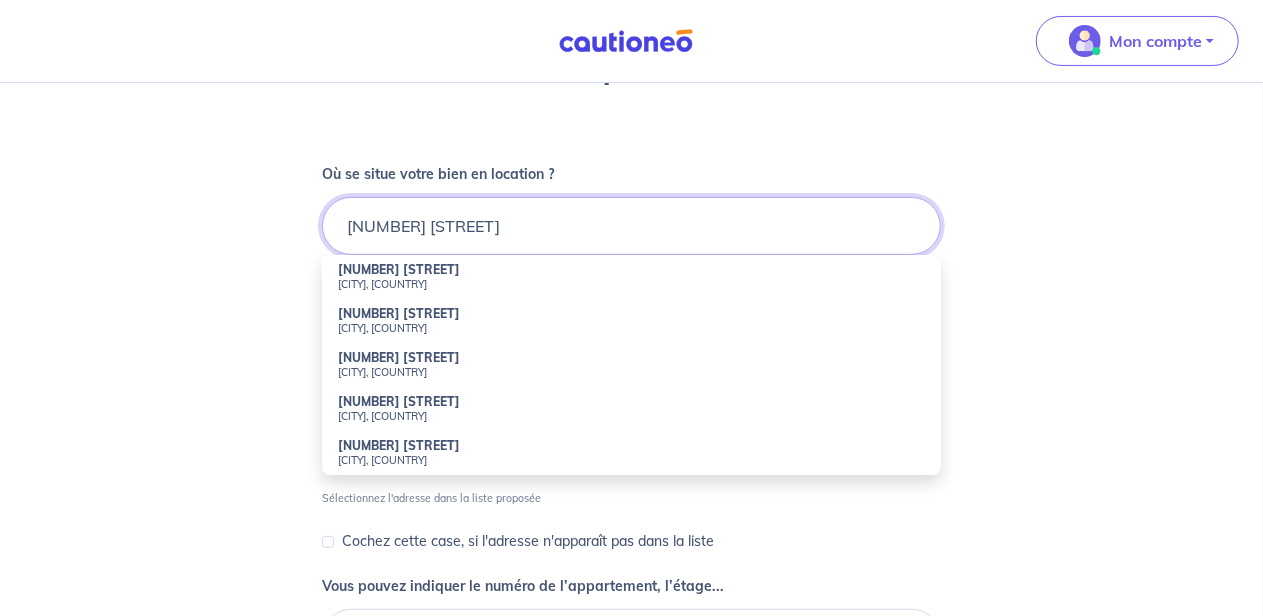 type on "[NUMBER] [STREET]" 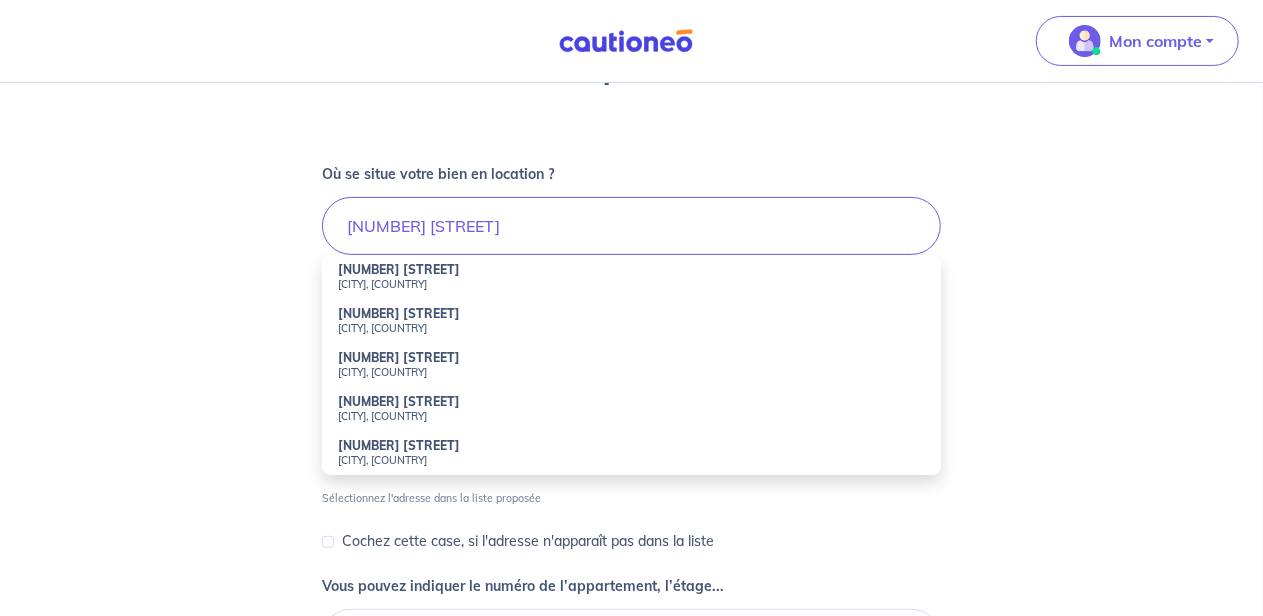 click on "[CITY], [COUNTRY]" at bounding box center [632, 284] 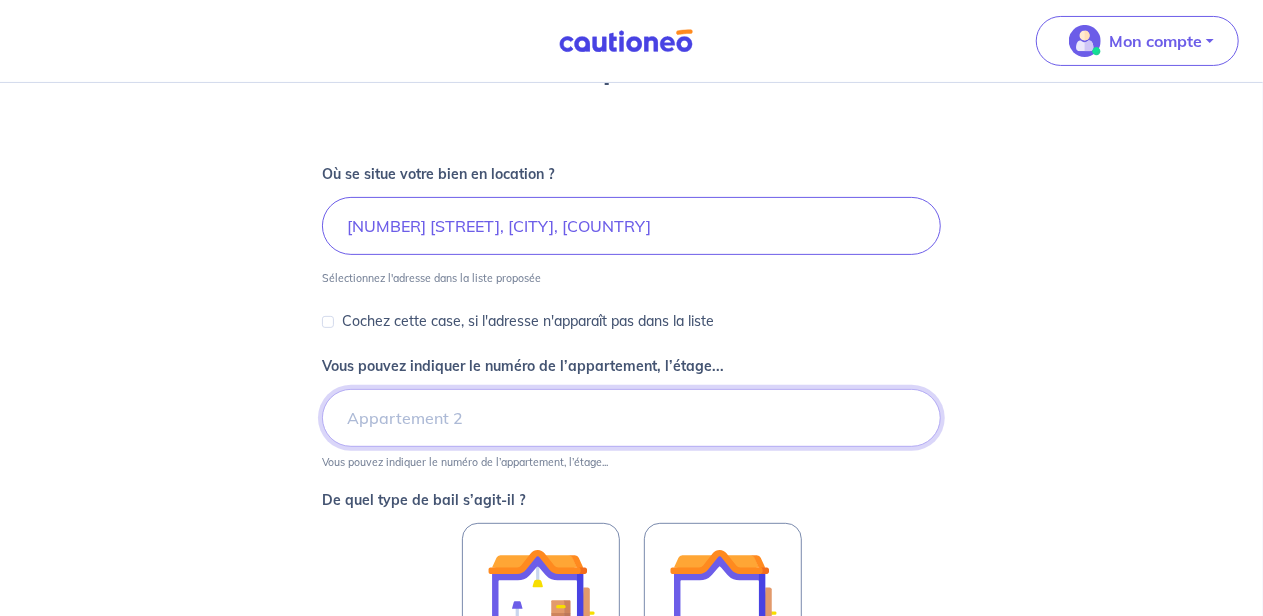 click on "Vous pouvez indiquer le numéro de l’appartement, l’étage..." at bounding box center (632, 418) 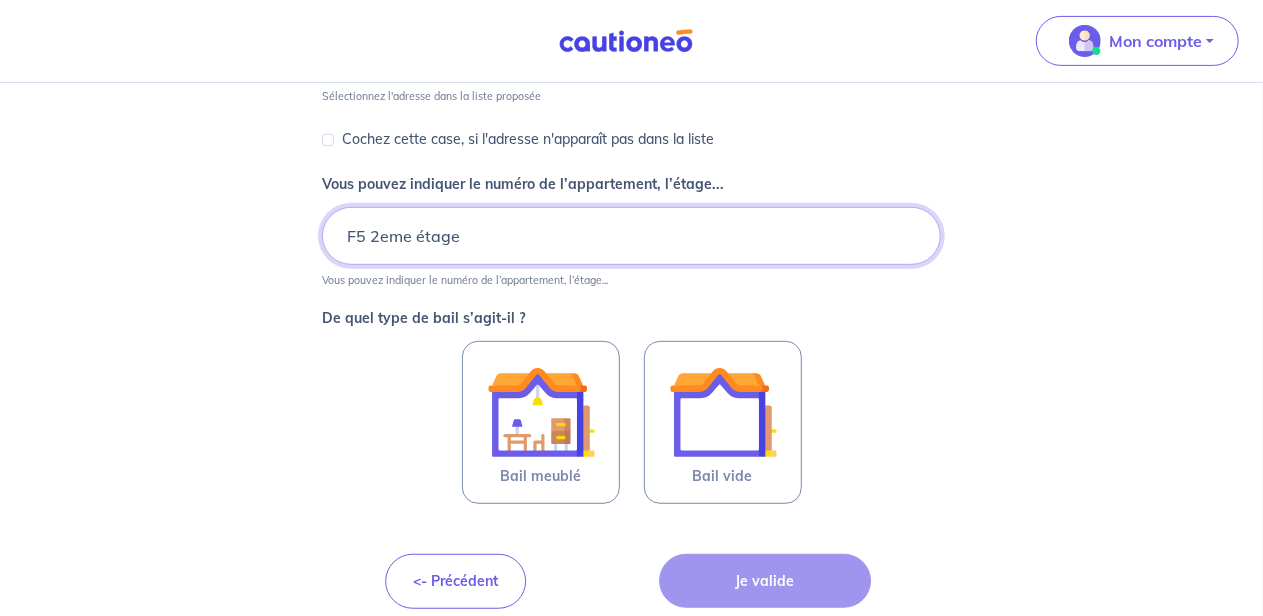 scroll, scrollTop: 382, scrollLeft: 0, axis: vertical 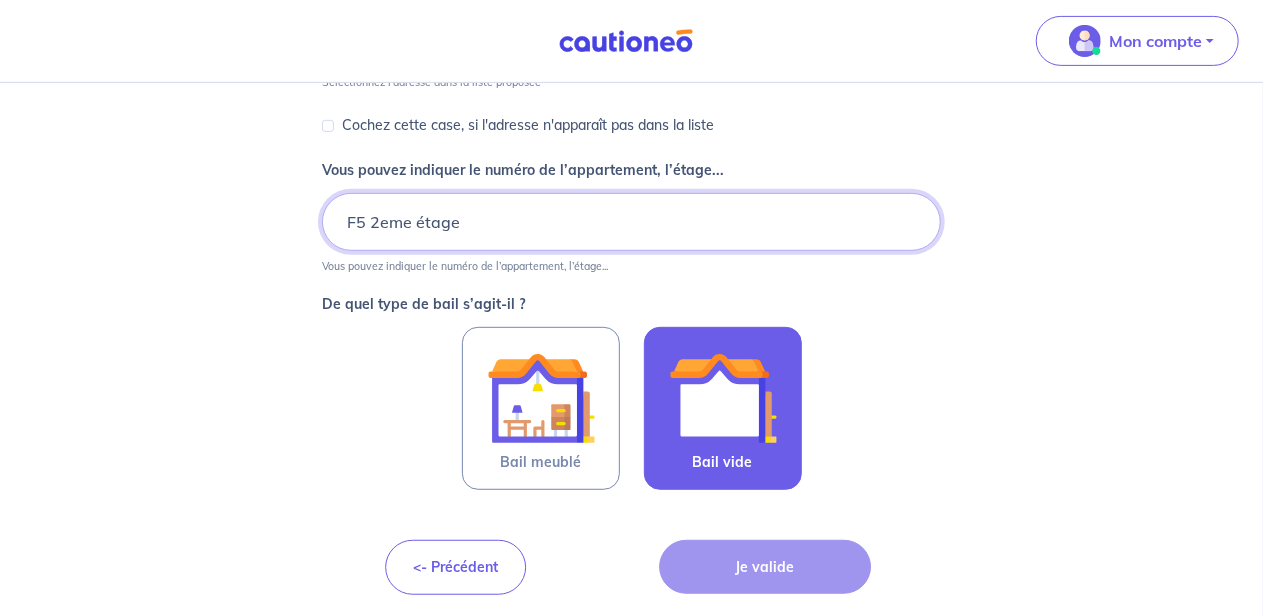type on "F5 2eme étage" 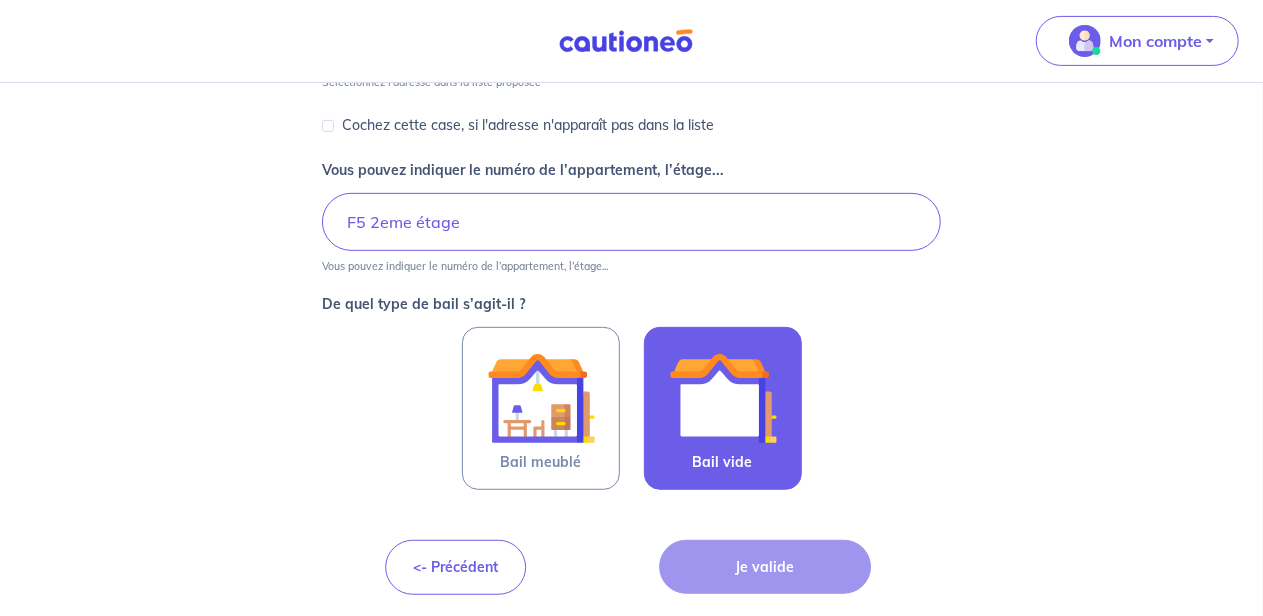 click at bounding box center [723, 398] 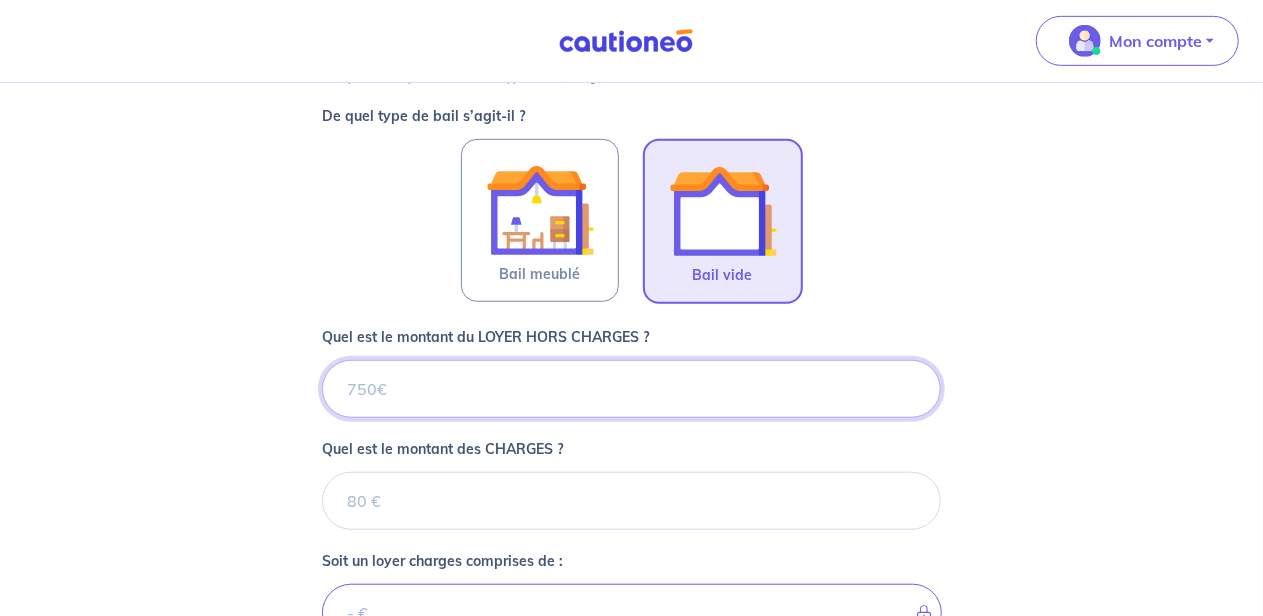 scroll, scrollTop: 594, scrollLeft: 0, axis: vertical 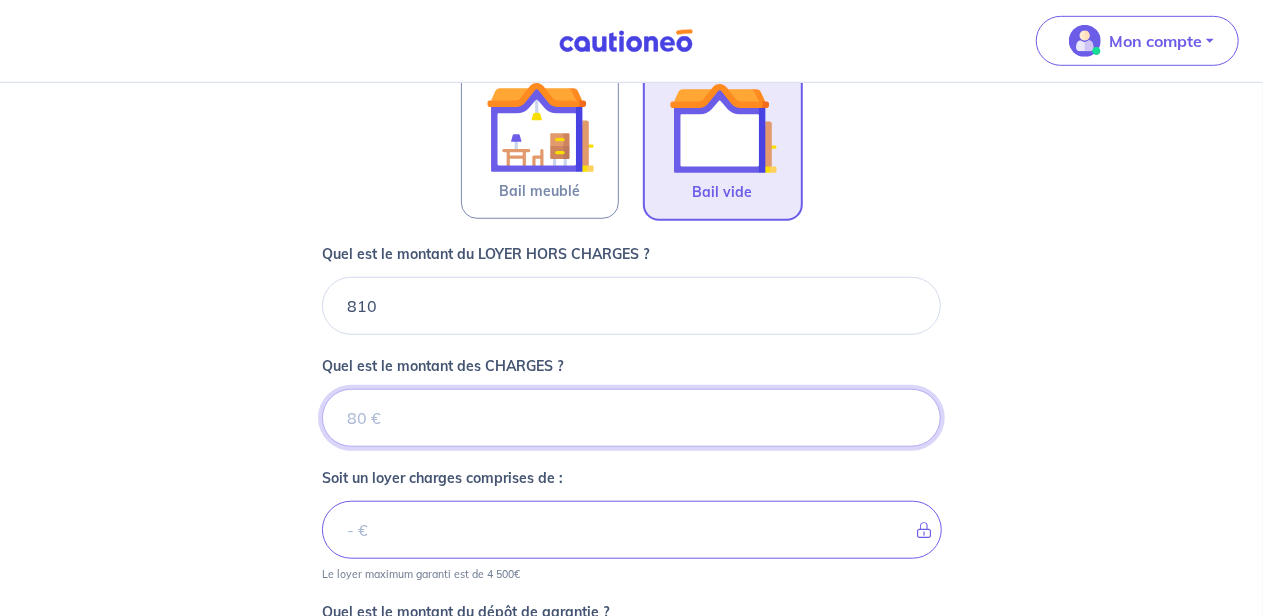 click on "Quel est le montant des CHARGES ?" at bounding box center (632, 418) 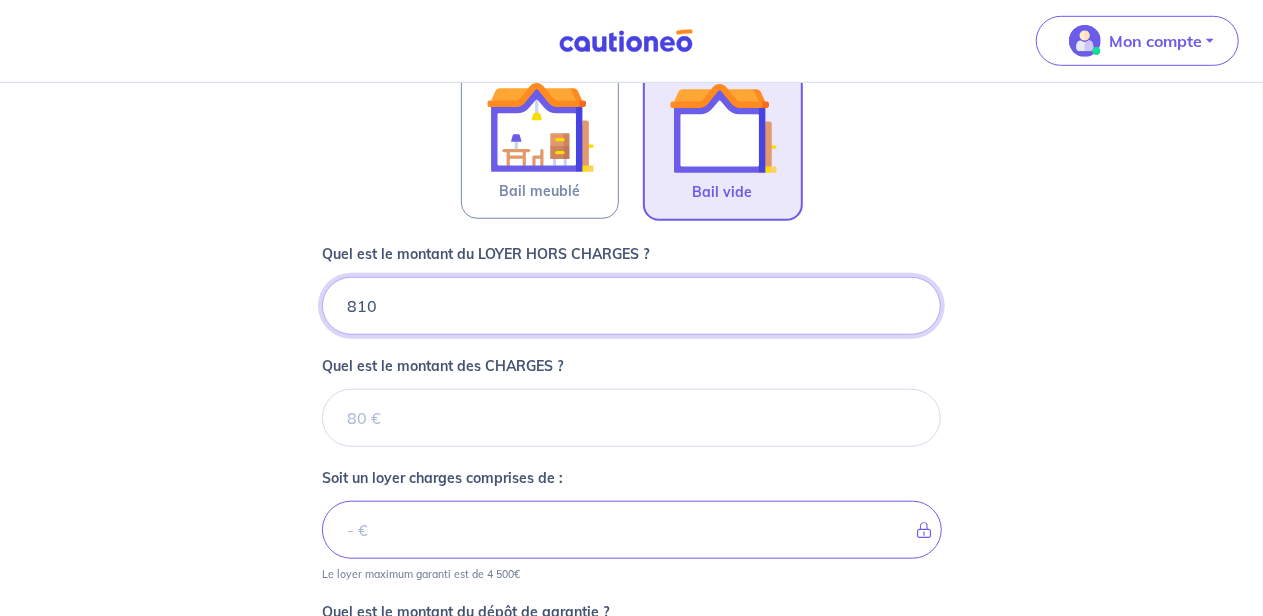 click on "810" at bounding box center (632, 306) 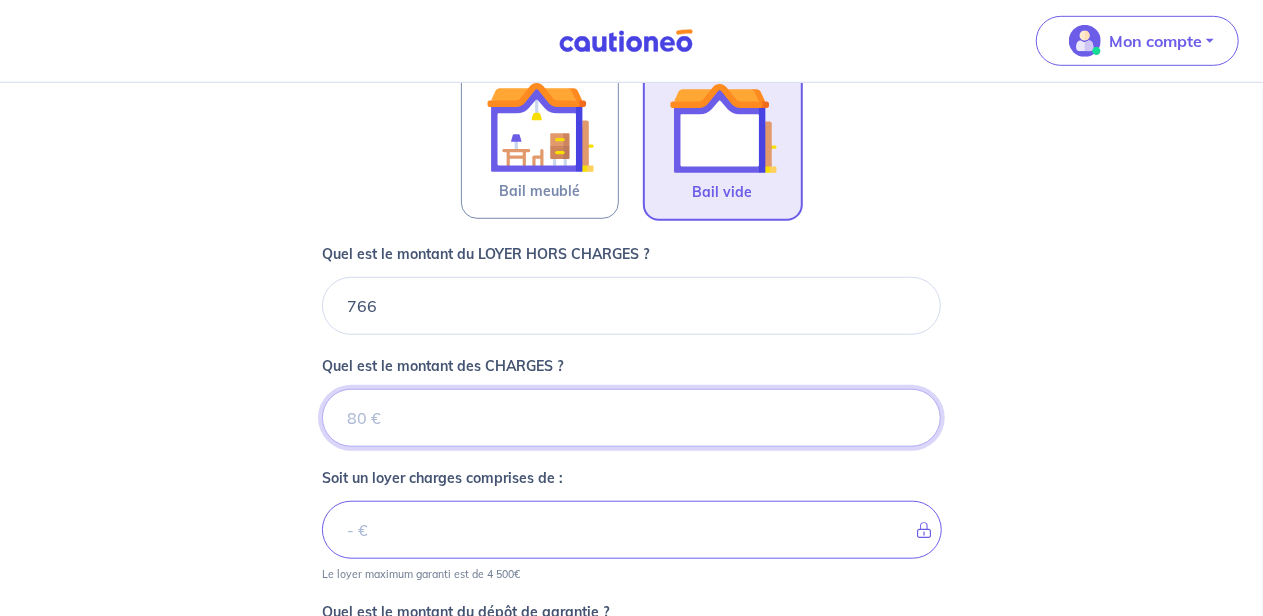 click on "Quel est le montant des CHARGES ?" at bounding box center [632, 418] 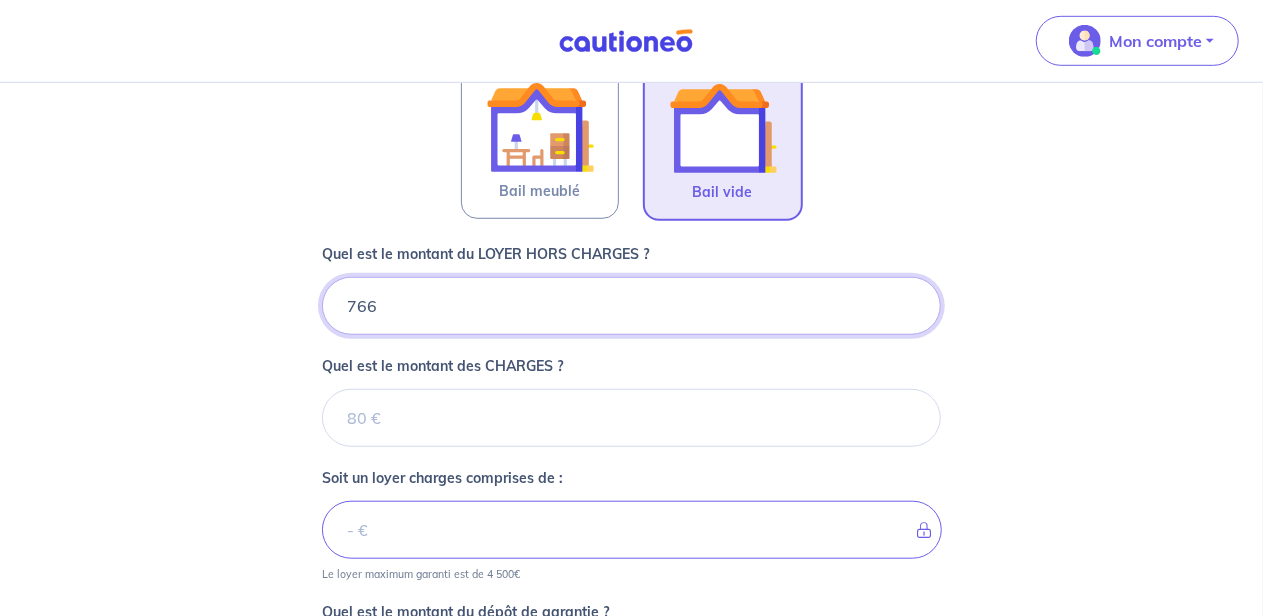 click on "766" at bounding box center (632, 306) 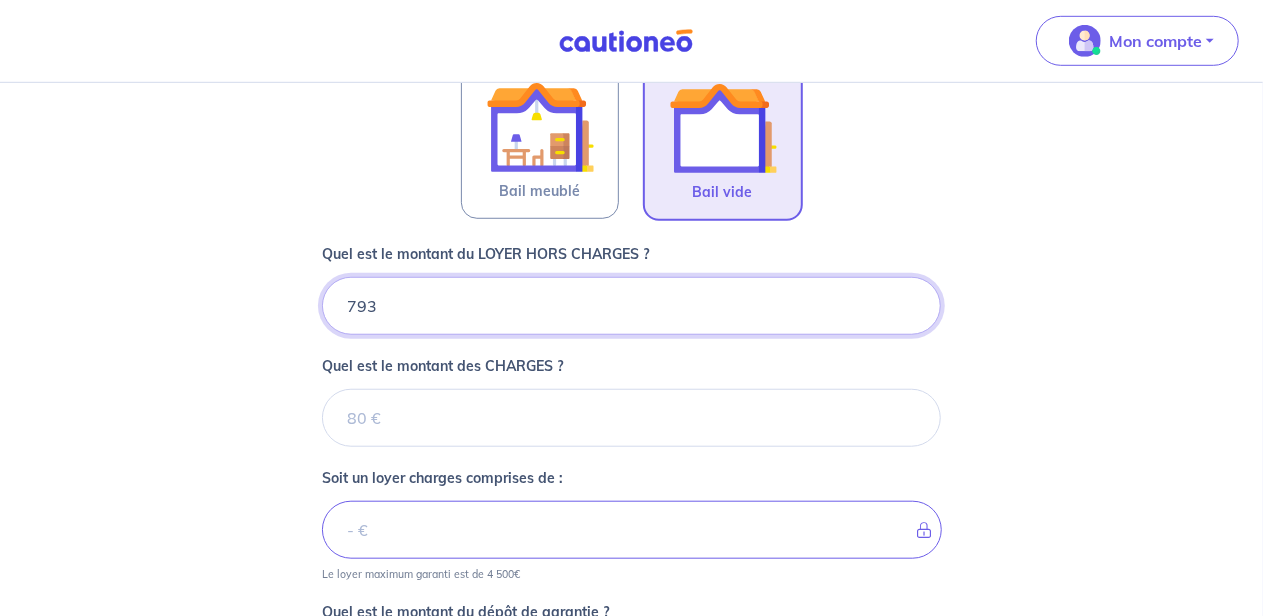 type on "793" 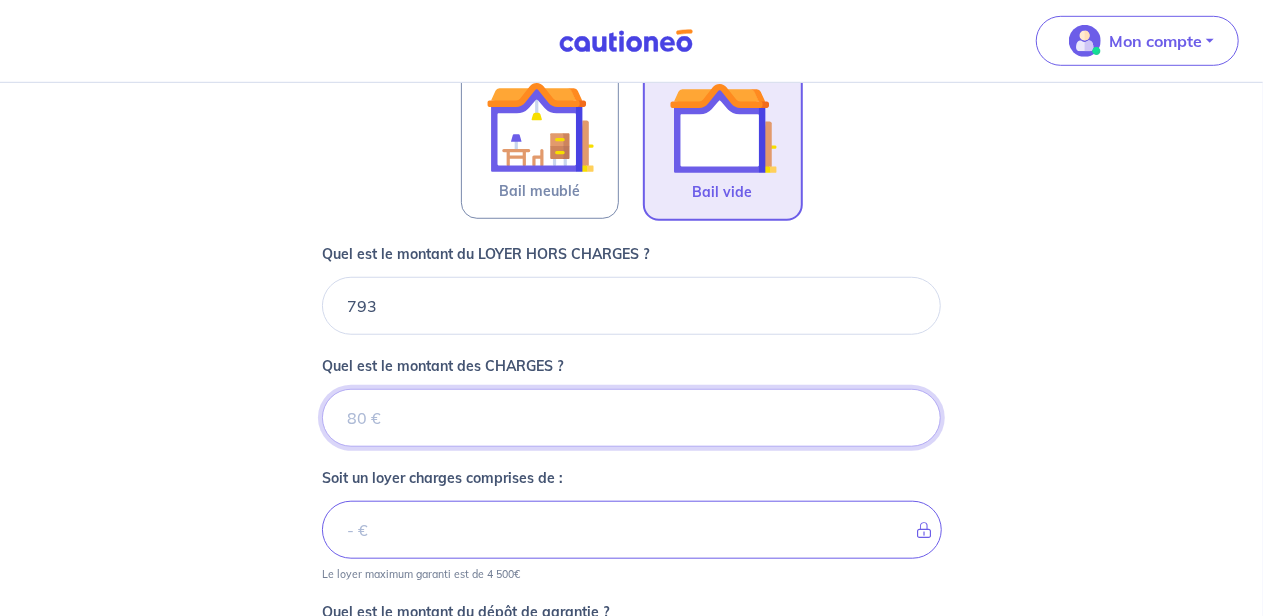 click on "Quel est le montant des CHARGES ?" at bounding box center (632, 418) 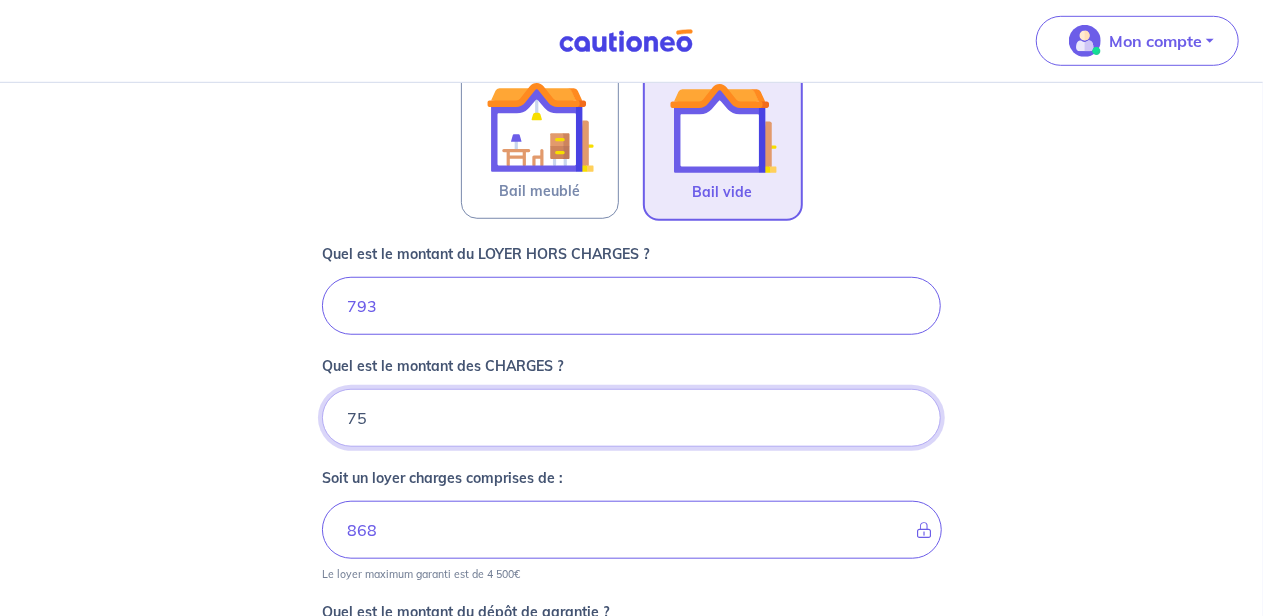 type on "75" 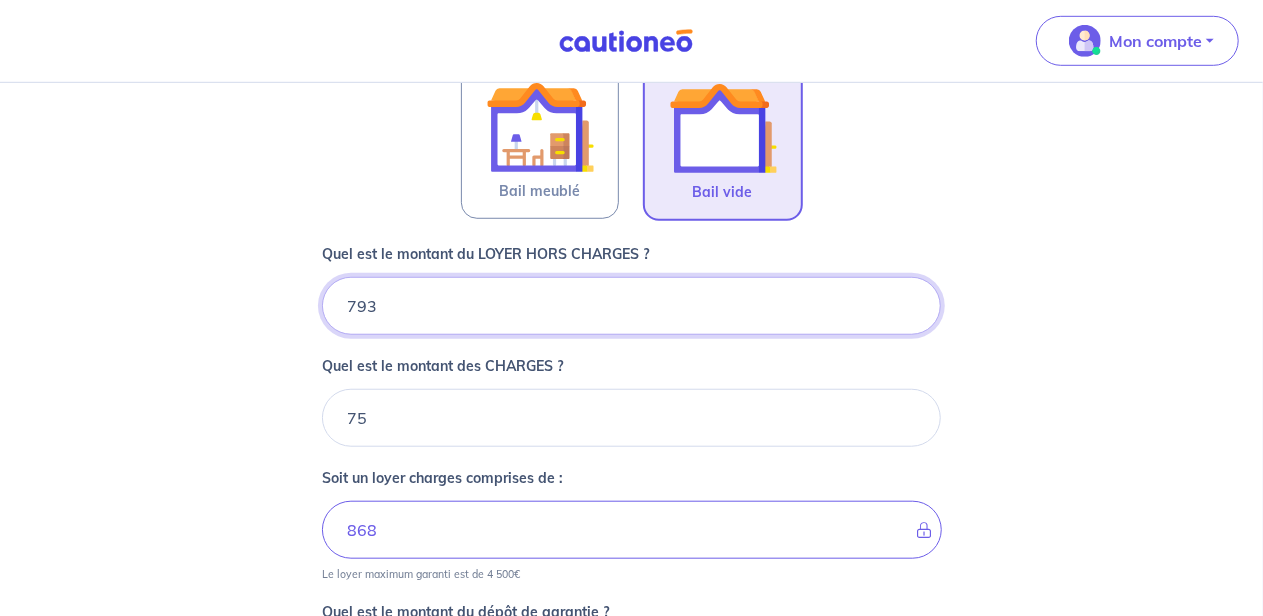 click on "793" at bounding box center (632, 306) 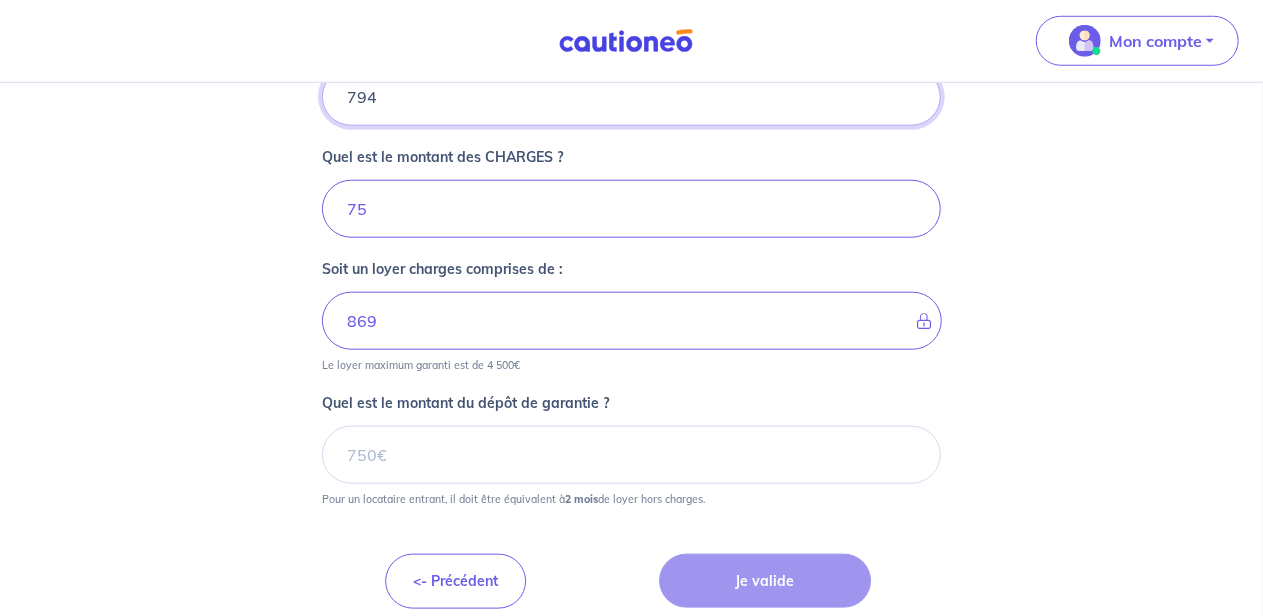 scroll, scrollTop: 874, scrollLeft: 0, axis: vertical 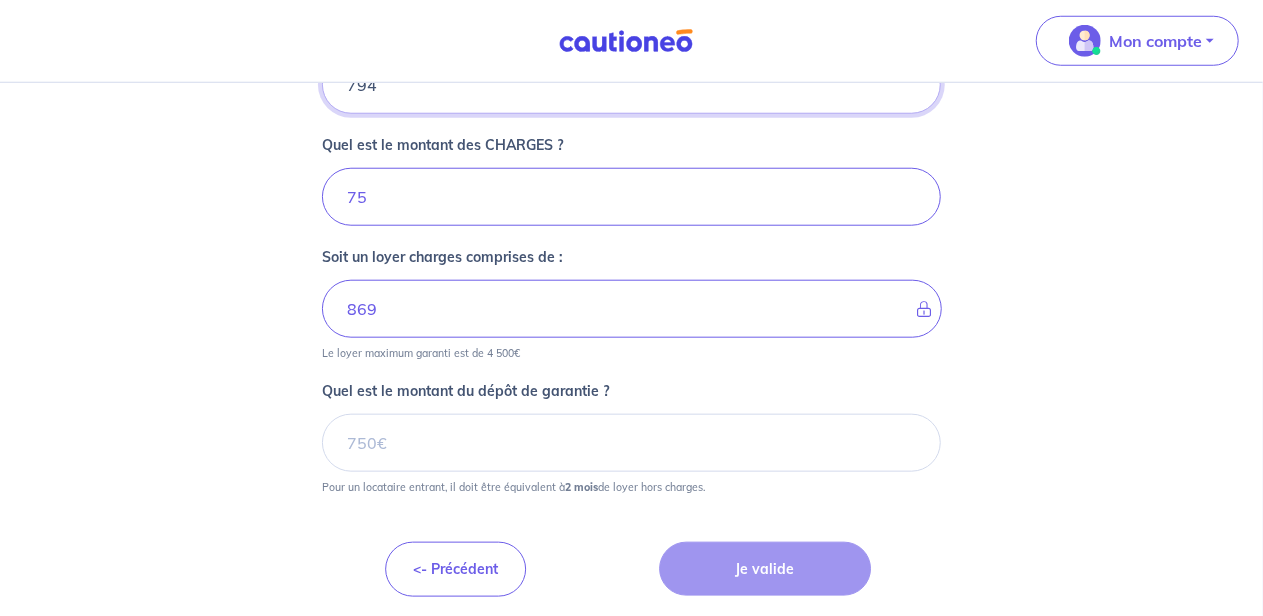 type on "794" 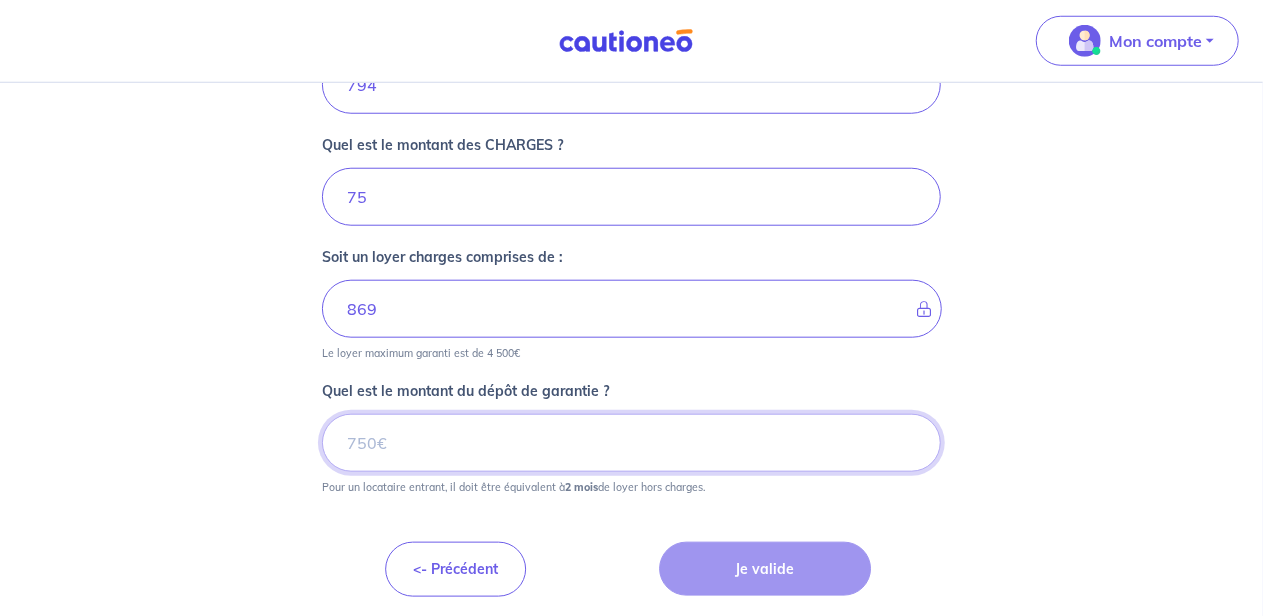 click on "Quel est le montant du dépôt de garantie ?" at bounding box center [632, 443] 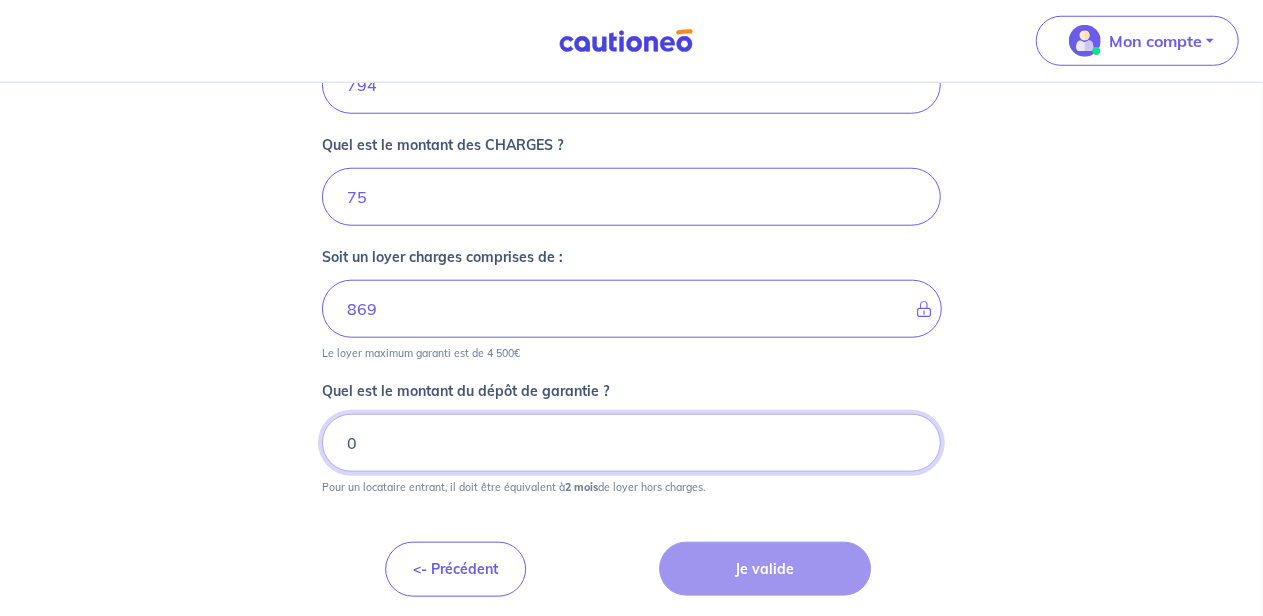 type on "0" 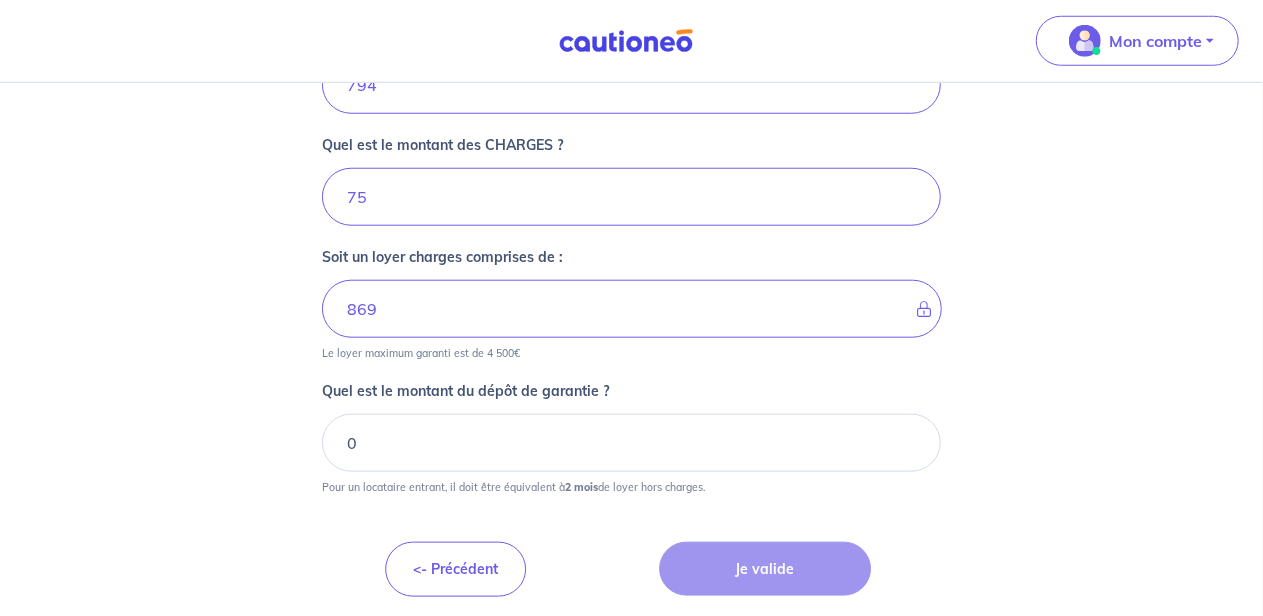 click on "[FLOOR] [FLOOR_DETAIL]" at bounding box center (631, -85) 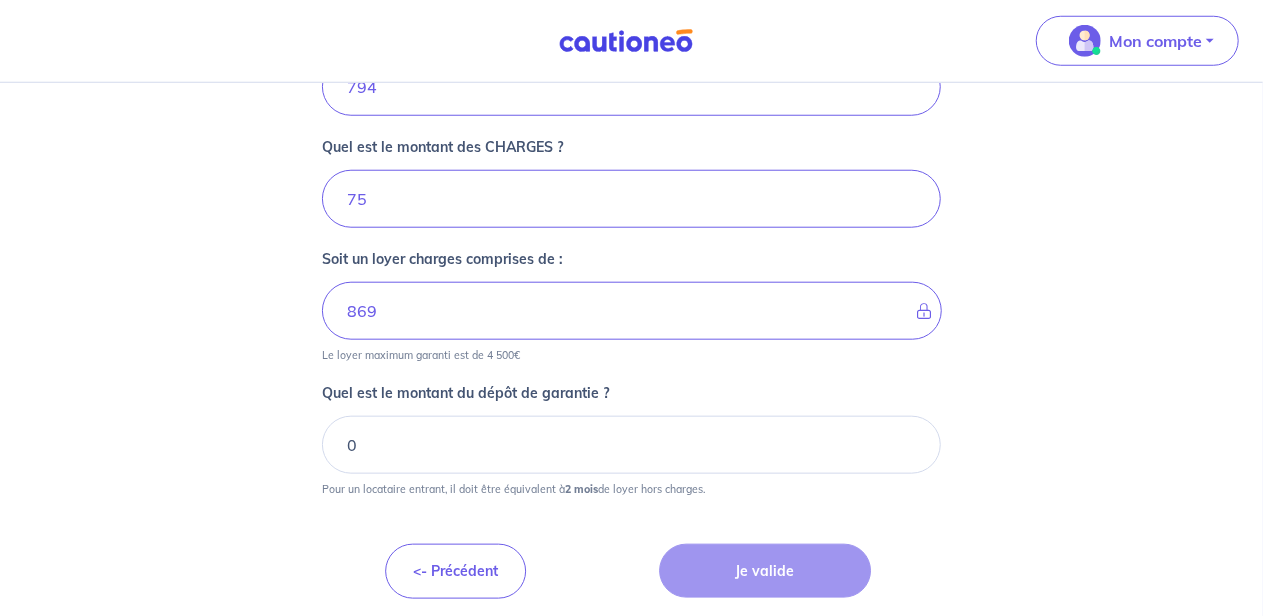 scroll, scrollTop: 874, scrollLeft: 0, axis: vertical 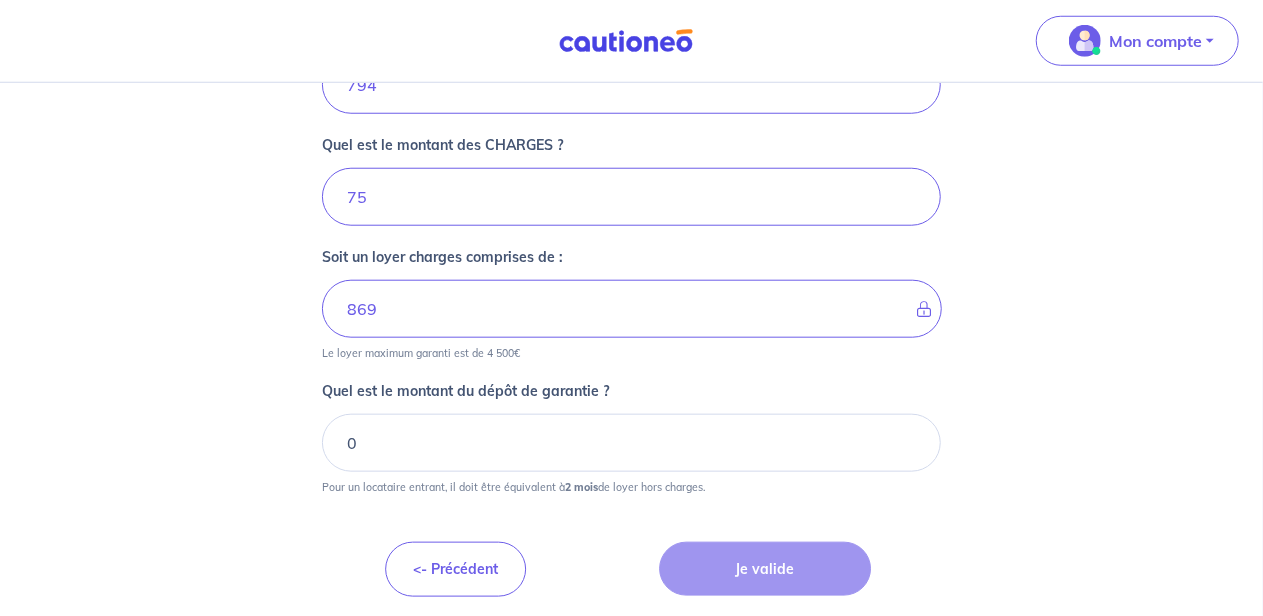 click on "[FLOOR] [FLOOR_DETAIL]" at bounding box center (631, -85) 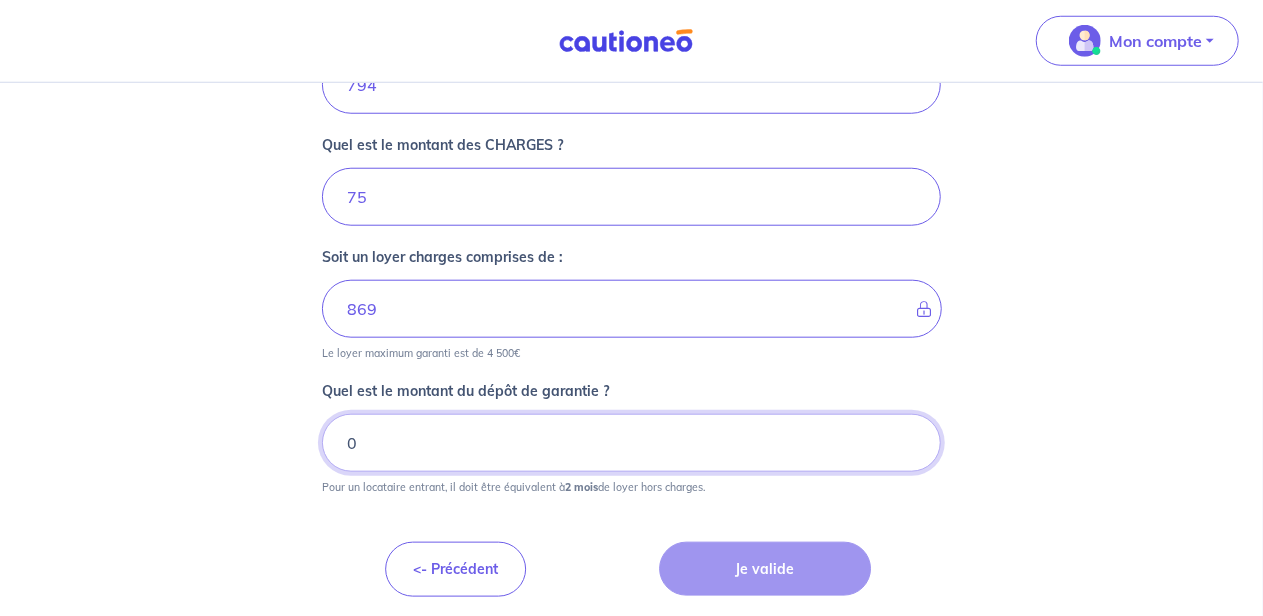 click on "0" at bounding box center (632, 443) 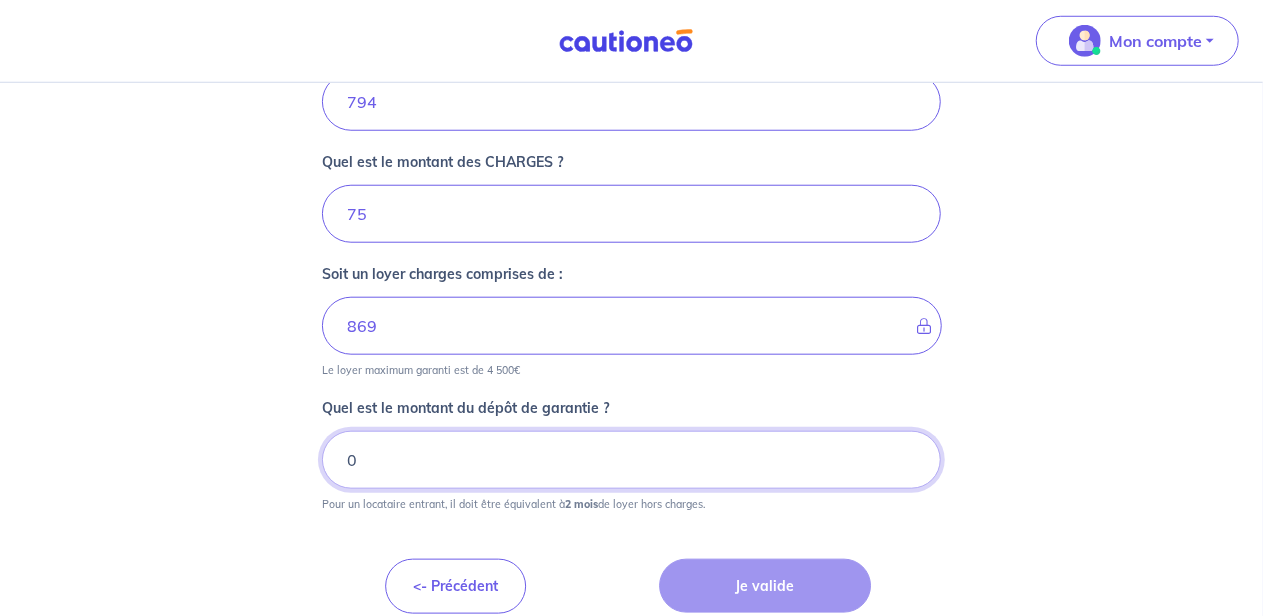 scroll, scrollTop: 874, scrollLeft: 0, axis: vertical 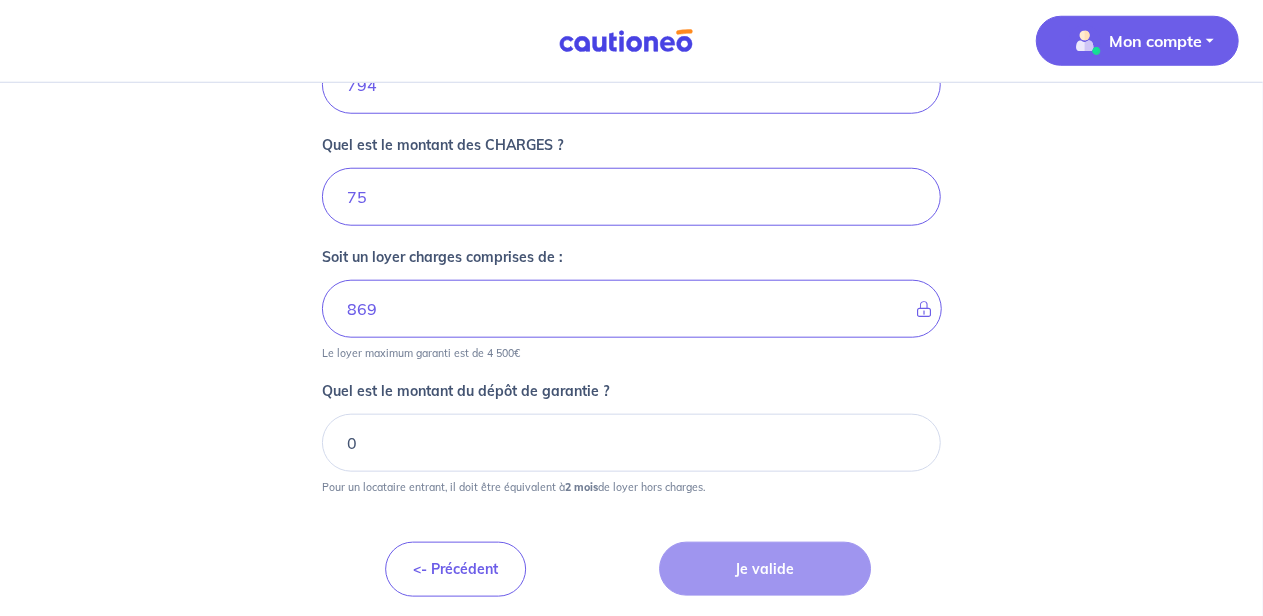 click on "Mon compte" at bounding box center (1155, 41) 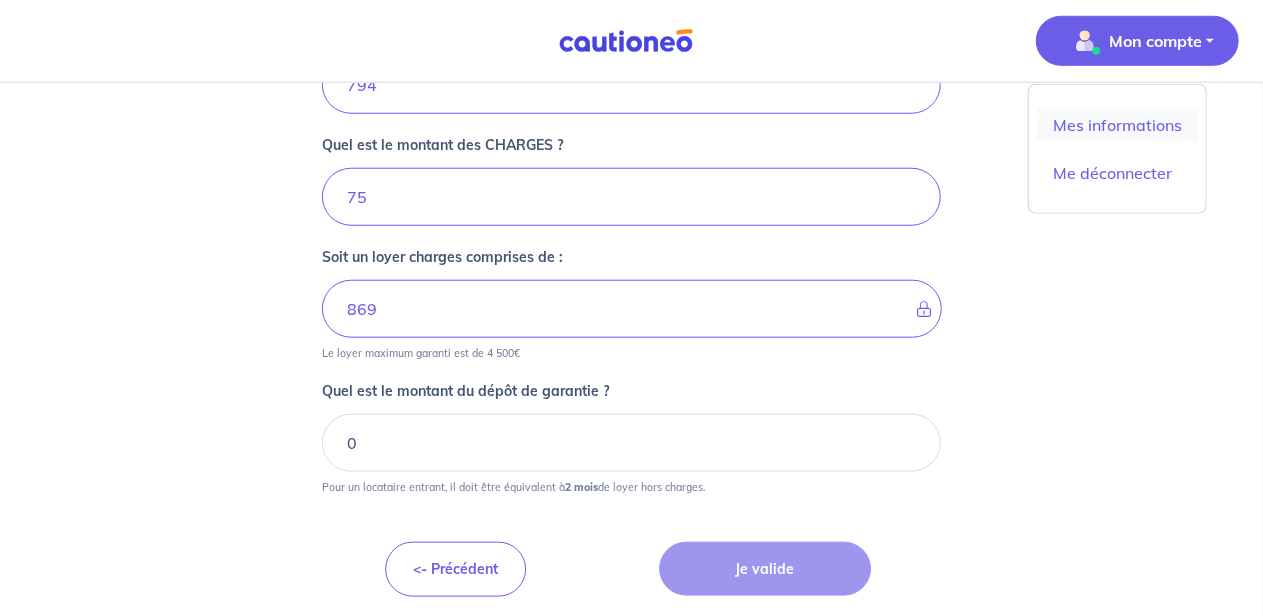 click on "Mes informations" at bounding box center [1117, 125] 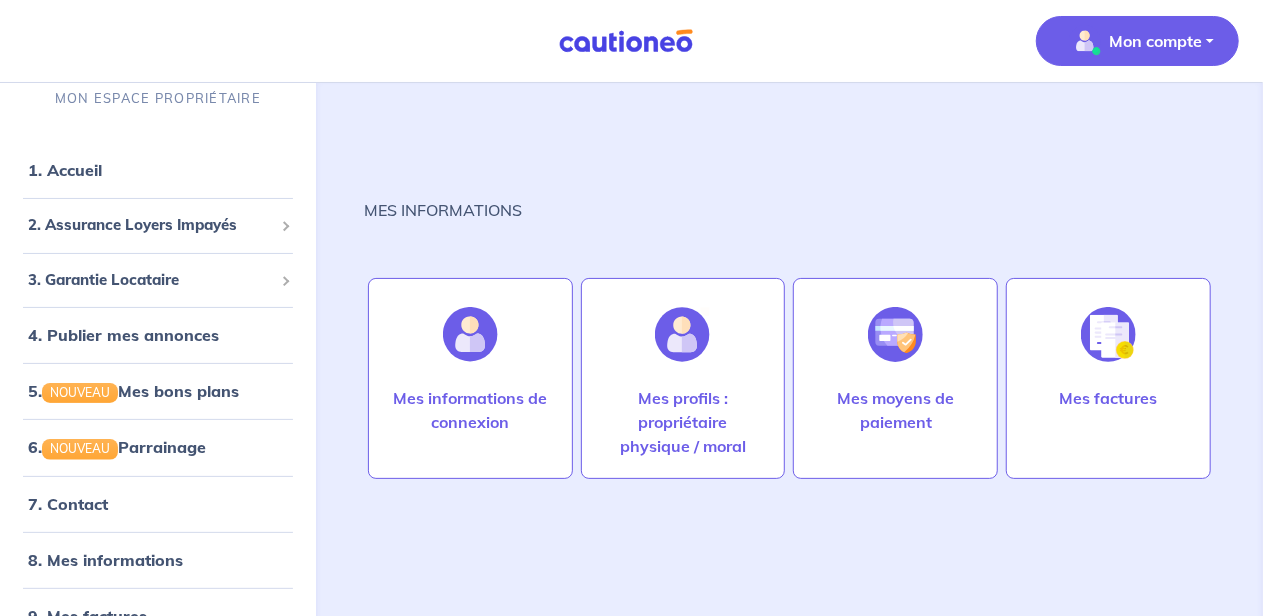 scroll, scrollTop: 0, scrollLeft: 0, axis: both 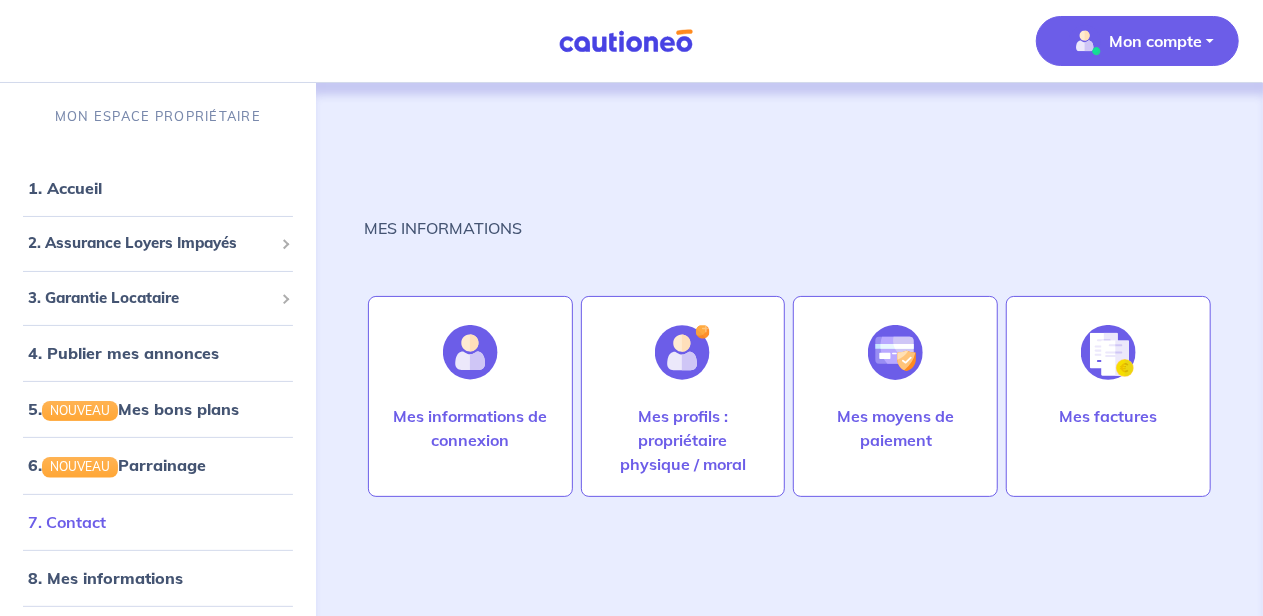 click on "7. Contact" at bounding box center (67, 522) 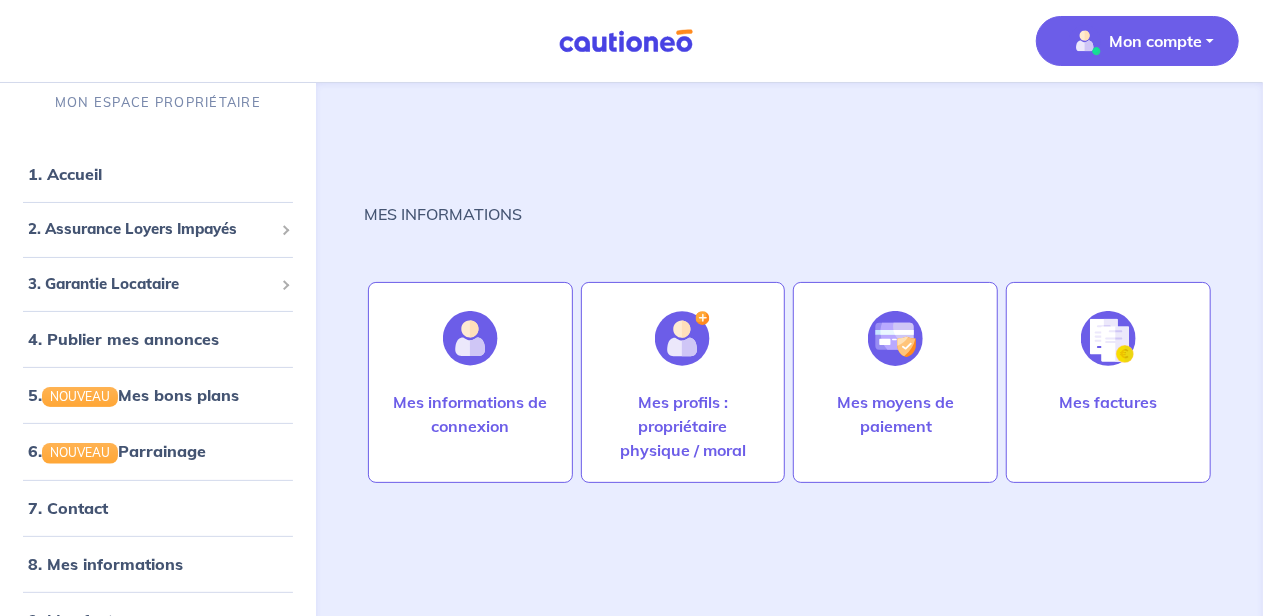 scroll, scrollTop: 20, scrollLeft: 0, axis: vertical 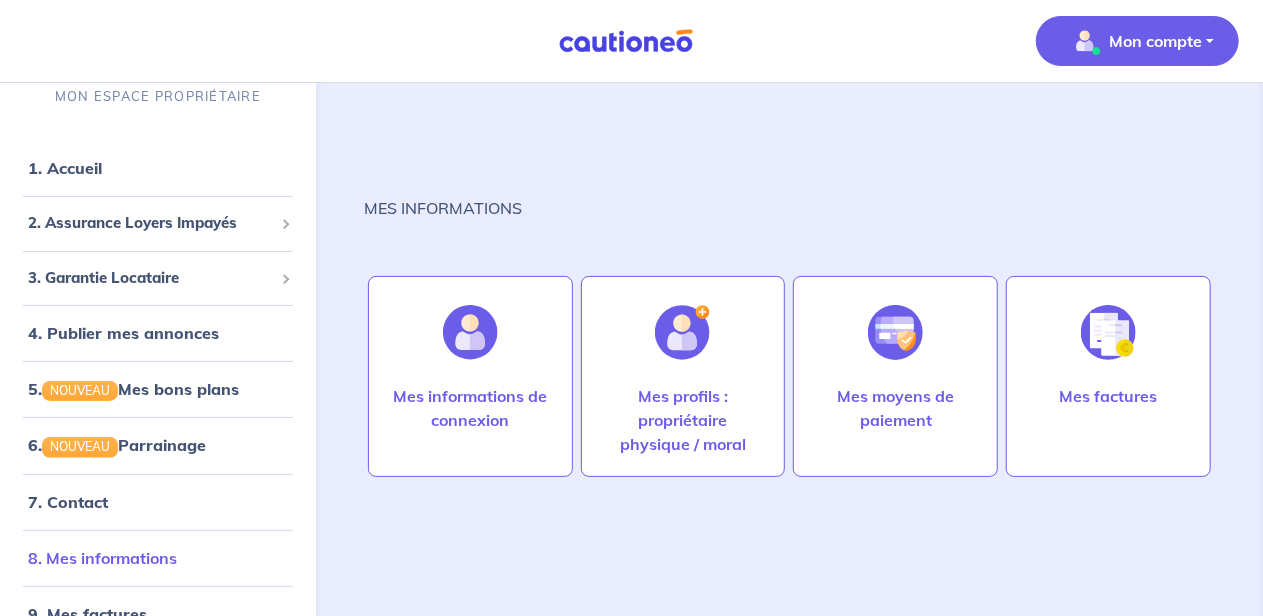 click on "8. Mes informations" at bounding box center (102, 558) 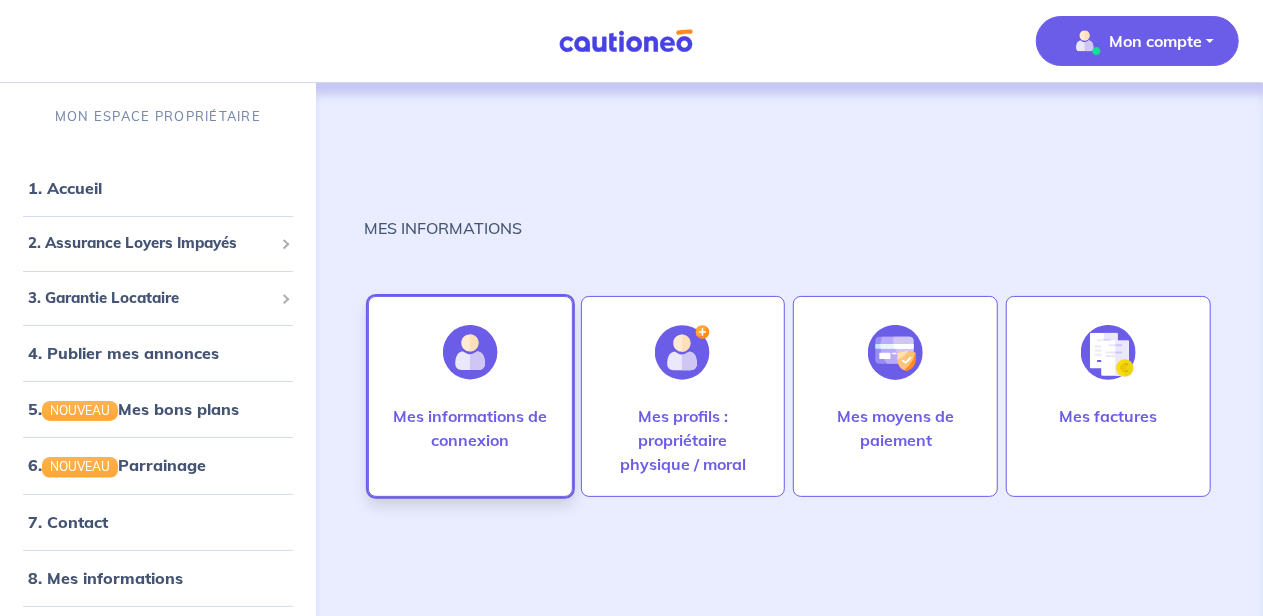 click at bounding box center (470, 352) 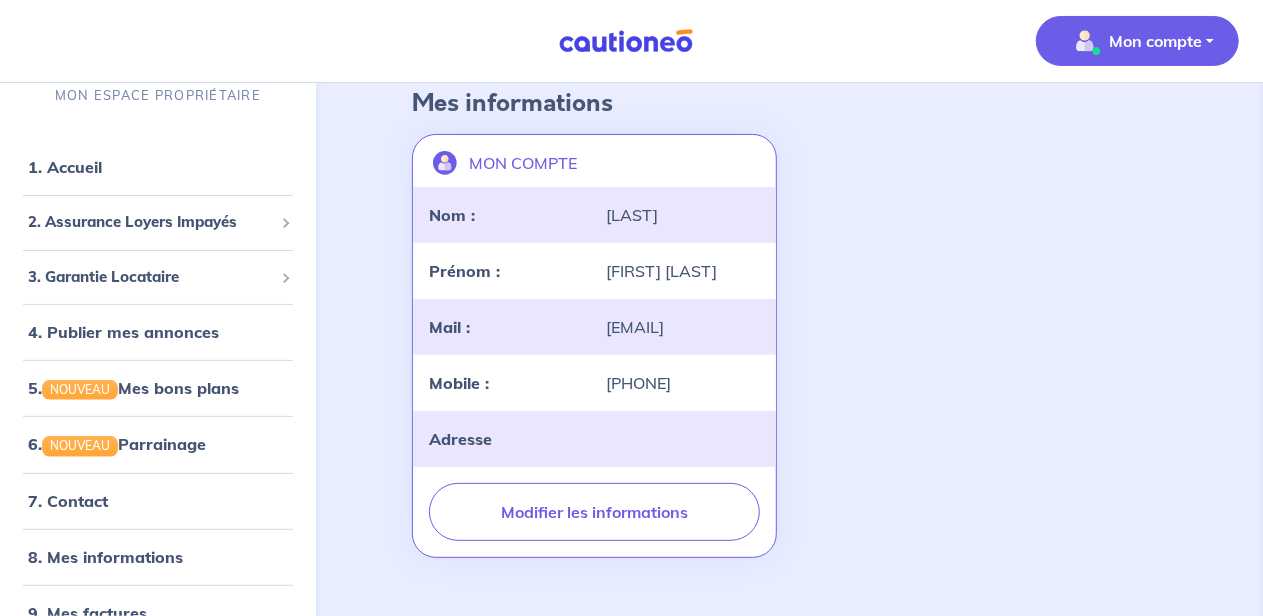 scroll, scrollTop: 149, scrollLeft: 0, axis: vertical 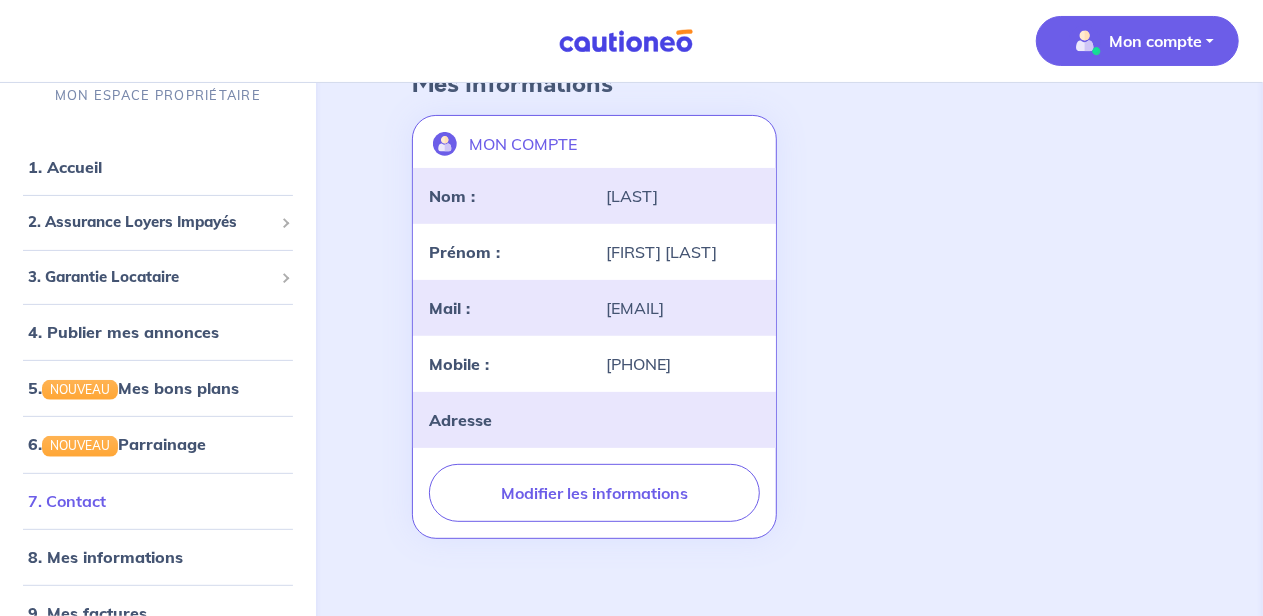 click on "7. Contact" at bounding box center (67, 500) 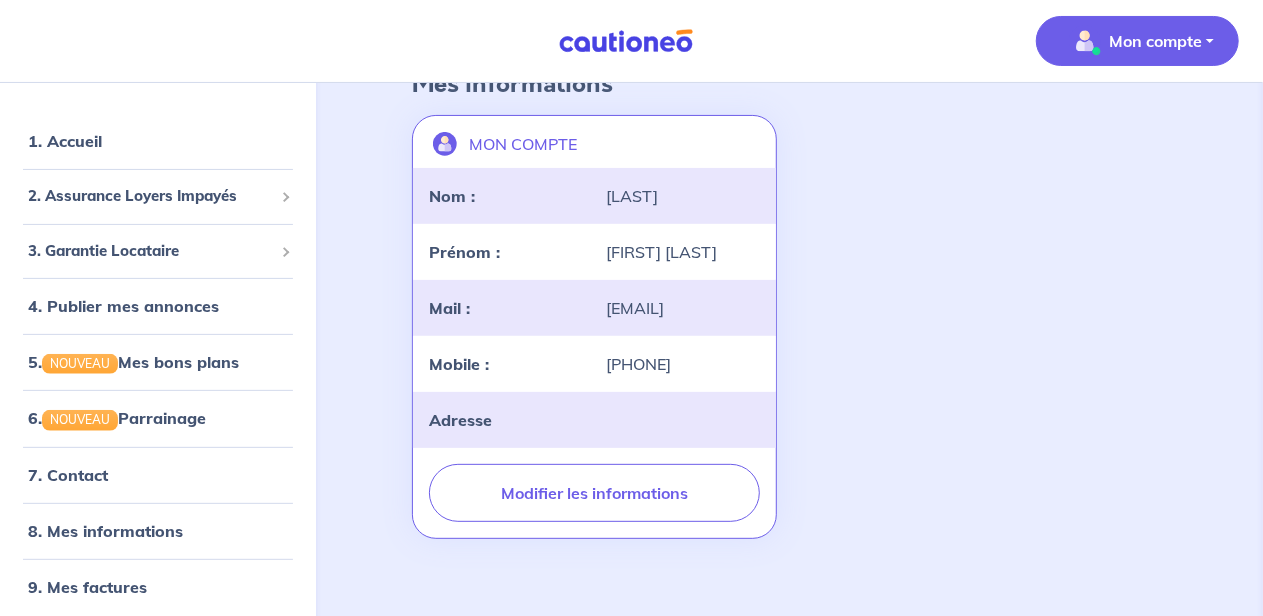scroll, scrollTop: 34, scrollLeft: 0, axis: vertical 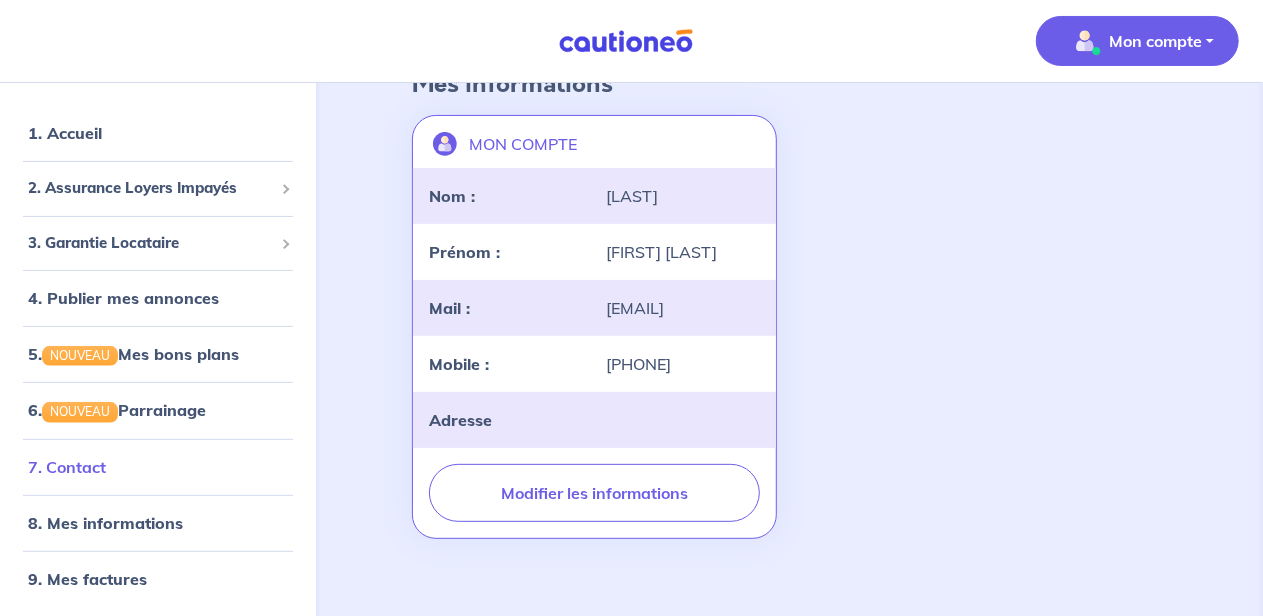 click on "7. Contact" at bounding box center (67, 466) 